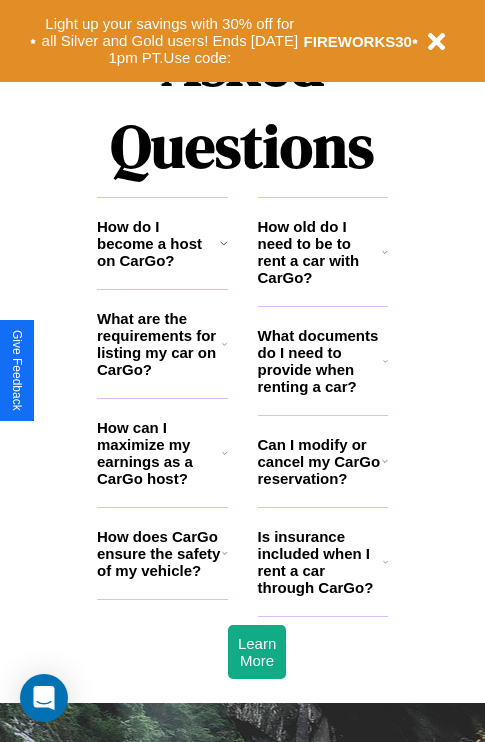 scroll, scrollTop: 2423, scrollLeft: 0, axis: vertical 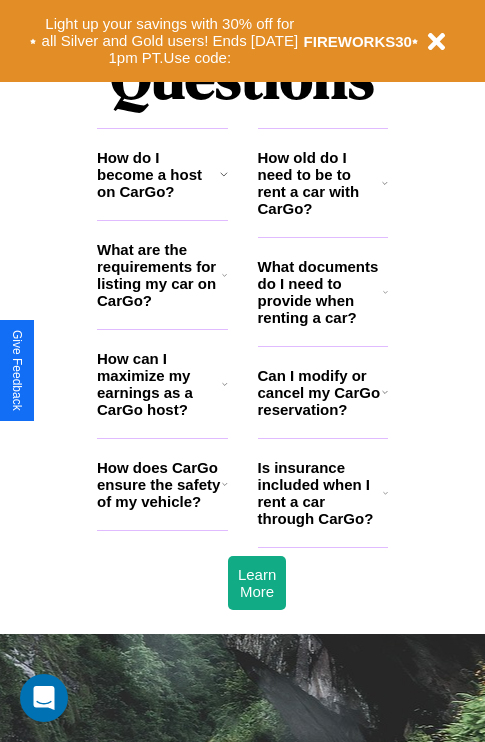 click 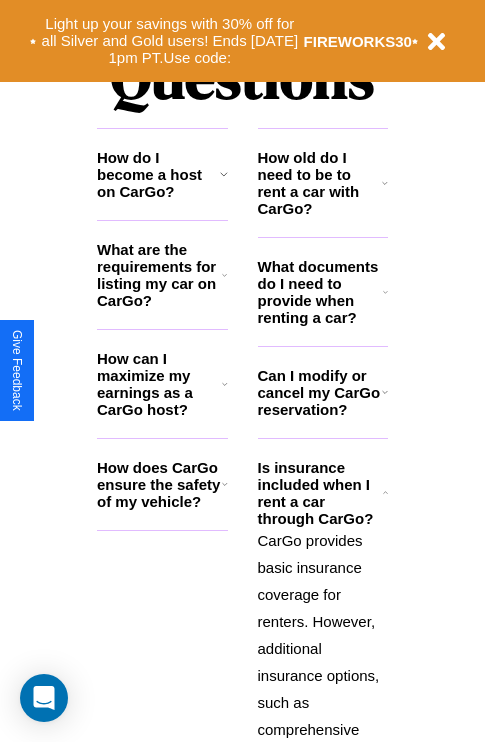 click 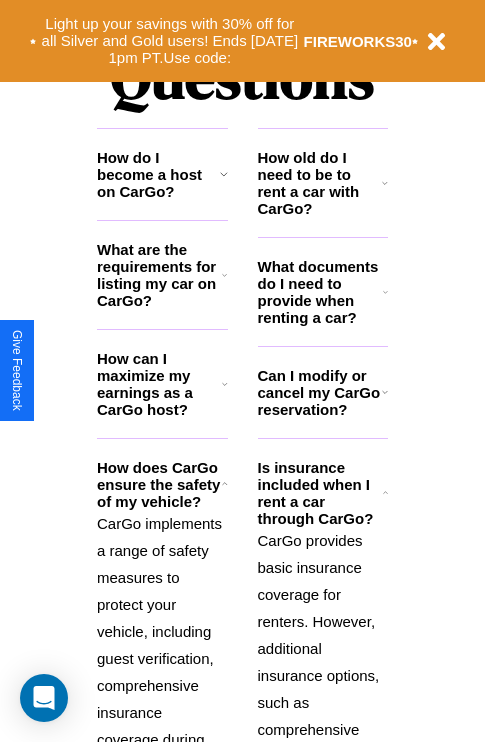 click on "CarGo provides basic insurance coverage for renters. However, additional insurance options, such as comprehensive coverage or supplemental liability, may be available during the booking process for an extra fee. Review the insurance details for each car listing and consider your coverage needs." at bounding box center (323, 783) 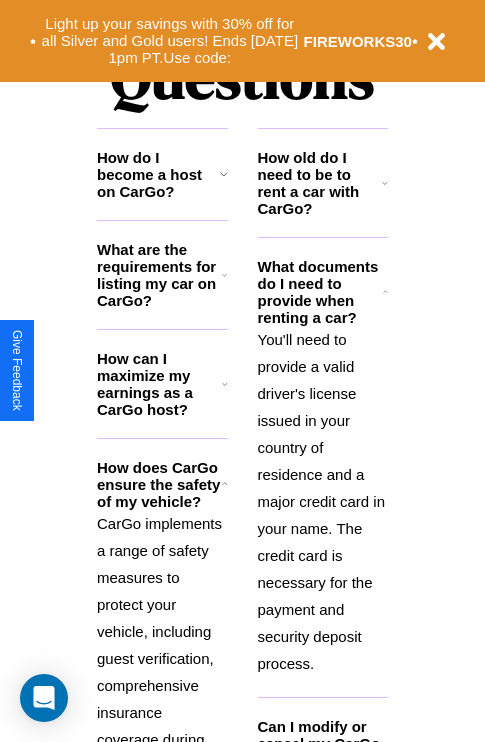 scroll, scrollTop: 2503, scrollLeft: 0, axis: vertical 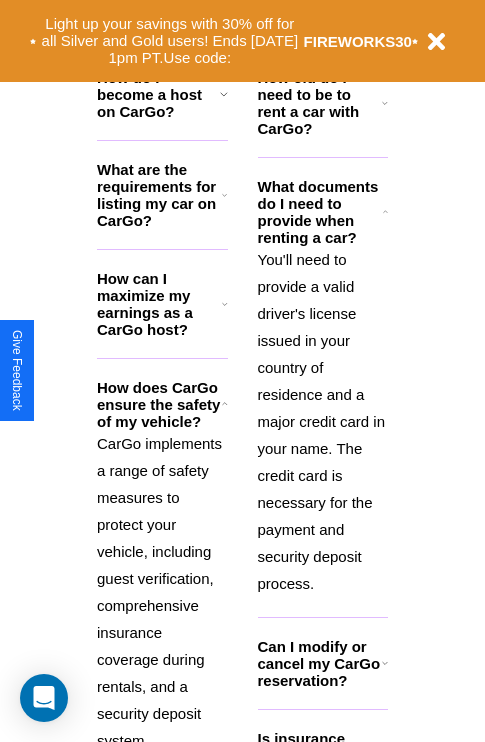 click on "Can I modify or cancel my CarGo reservation?" at bounding box center [320, 663] 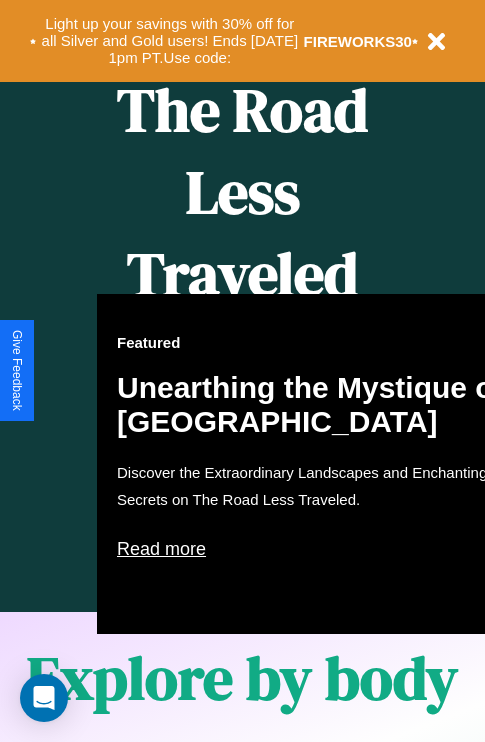 scroll, scrollTop: 817, scrollLeft: 0, axis: vertical 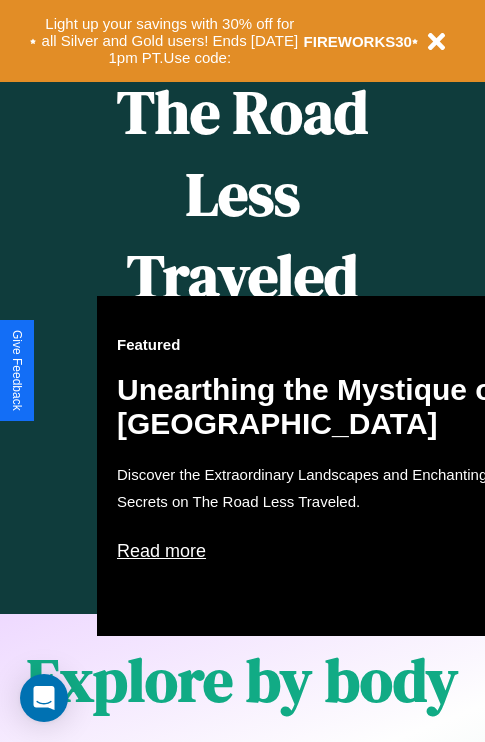 click on "Featured Unearthing the Mystique of Iceland Discover the Extraordinary Landscapes and Enchanting Secrets on The Road Less Traveled. Read more" at bounding box center (317, 466) 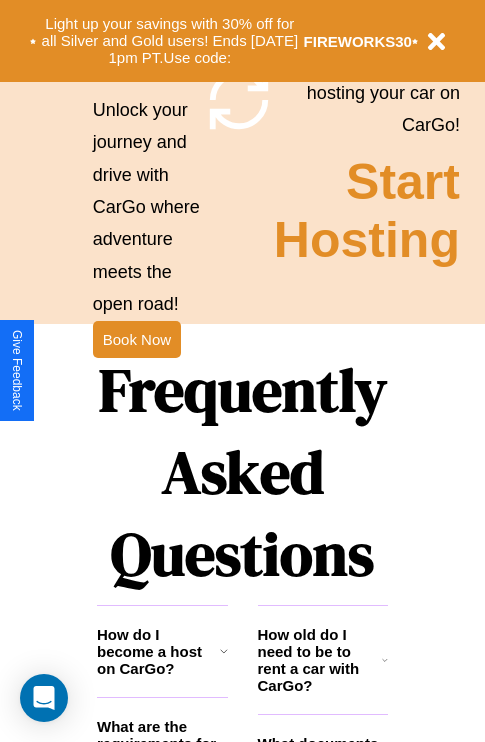 scroll, scrollTop: 1947, scrollLeft: 0, axis: vertical 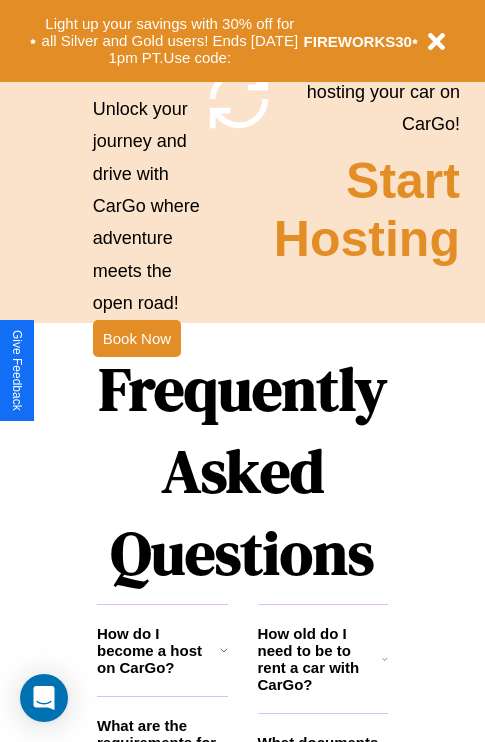 click on "Frequently Asked Questions" at bounding box center [242, 471] 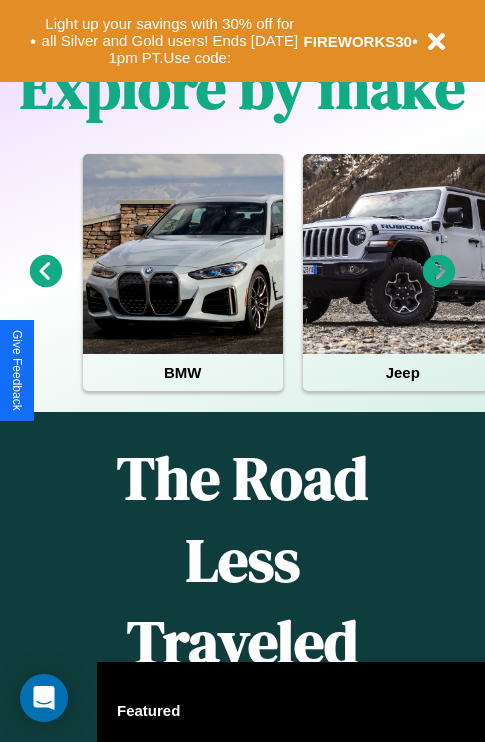 scroll, scrollTop: 0, scrollLeft: 0, axis: both 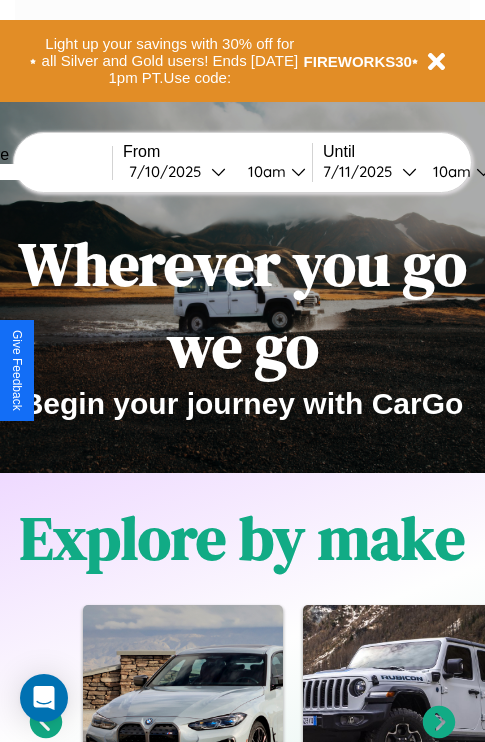 click at bounding box center (37, 172) 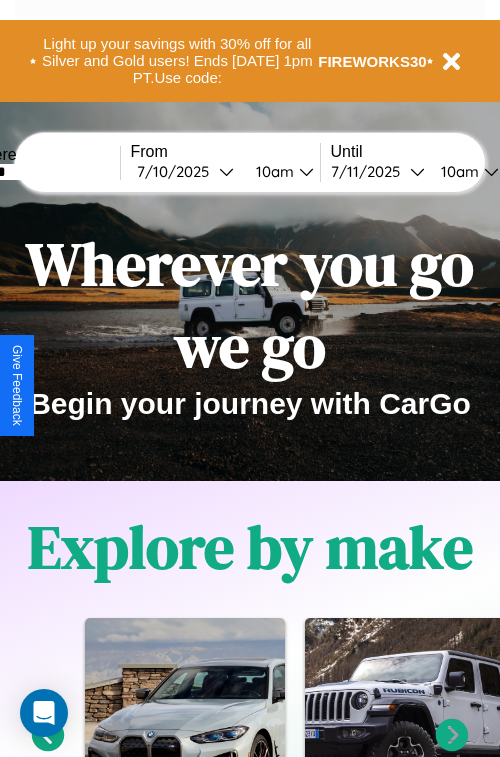 select on "*" 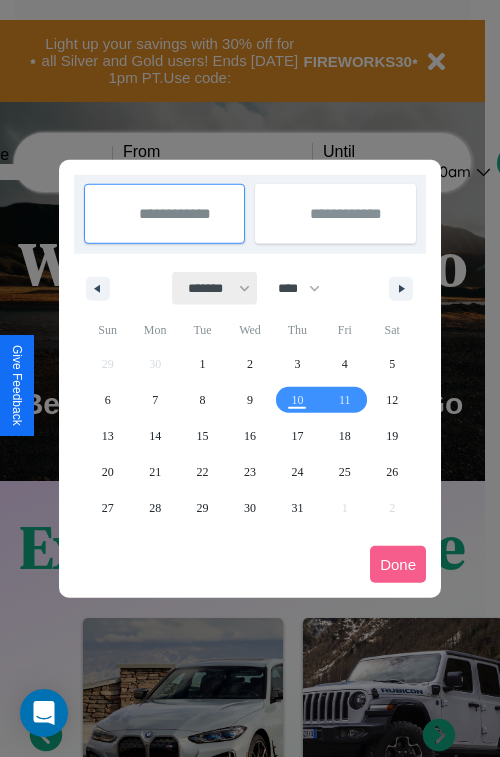 click on "******* ******** ***** ***** *** **** **** ****** ********* ******* ******** ********" at bounding box center (215, 288) 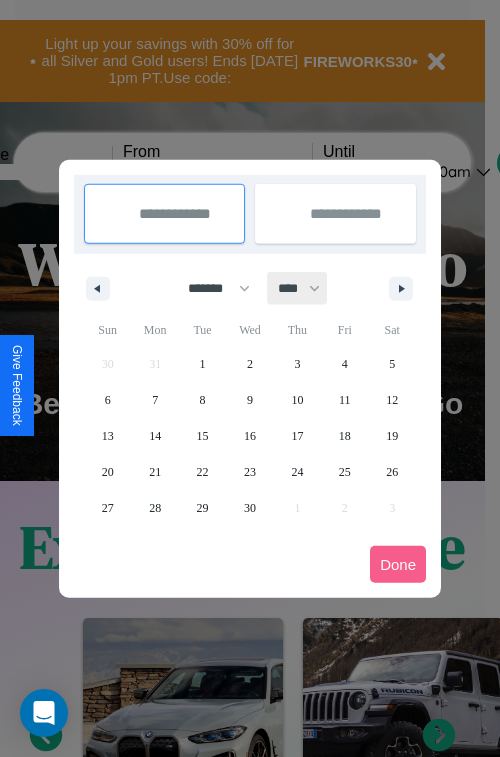 click on "**** **** **** **** **** **** **** **** **** **** **** **** **** **** **** **** **** **** **** **** **** **** **** **** **** **** **** **** **** **** **** **** **** **** **** **** **** **** **** **** **** **** **** **** **** **** **** **** **** **** **** **** **** **** **** **** **** **** **** **** **** **** **** **** **** **** **** **** **** **** **** **** **** **** **** **** **** **** **** **** **** **** **** **** **** **** **** **** **** **** **** **** **** **** **** **** **** **** **** **** **** **** **** **** **** **** **** **** **** **** **** **** **** **** **** **** **** **** **** **** ****" at bounding box center [298, 288] 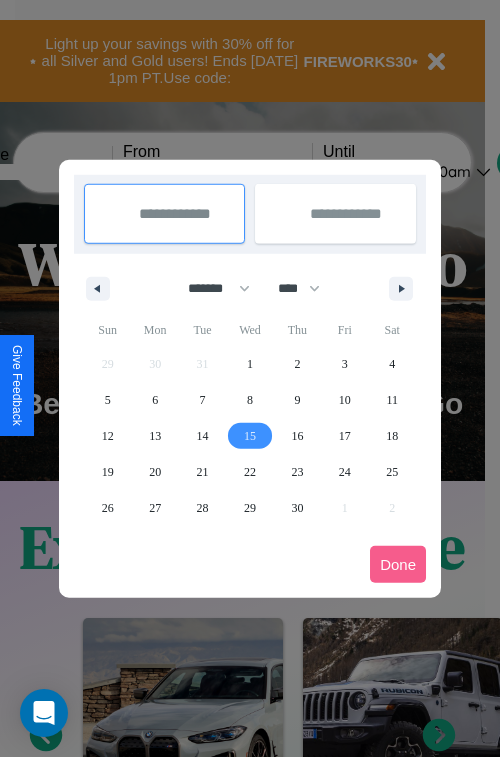 click on "15" at bounding box center (250, 436) 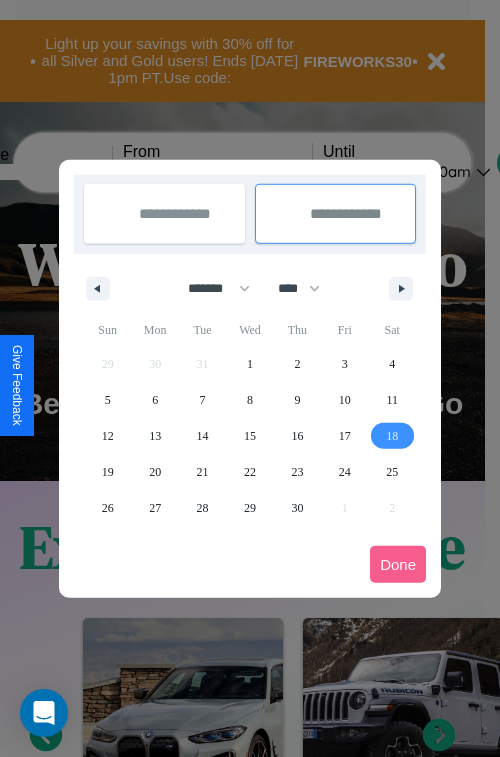 click on "18" at bounding box center [392, 436] 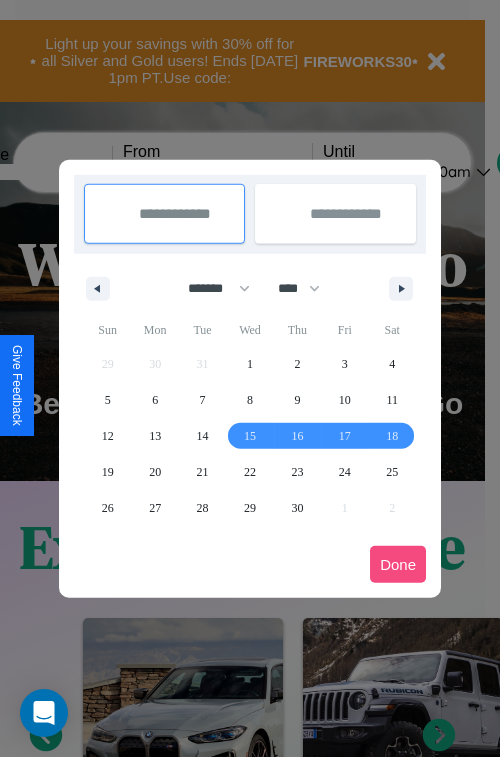 click on "Done" at bounding box center (398, 564) 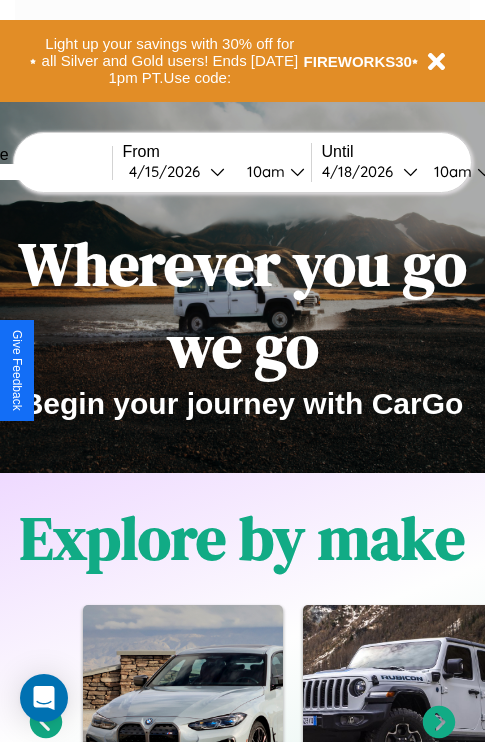 scroll, scrollTop: 0, scrollLeft: 74, axis: horizontal 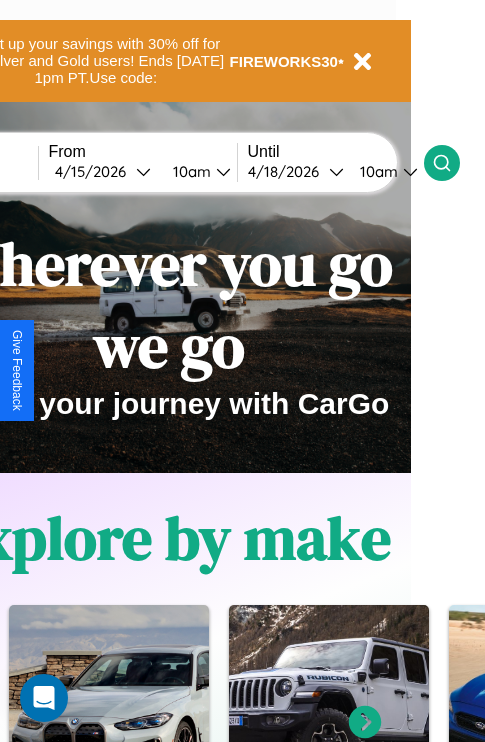 click 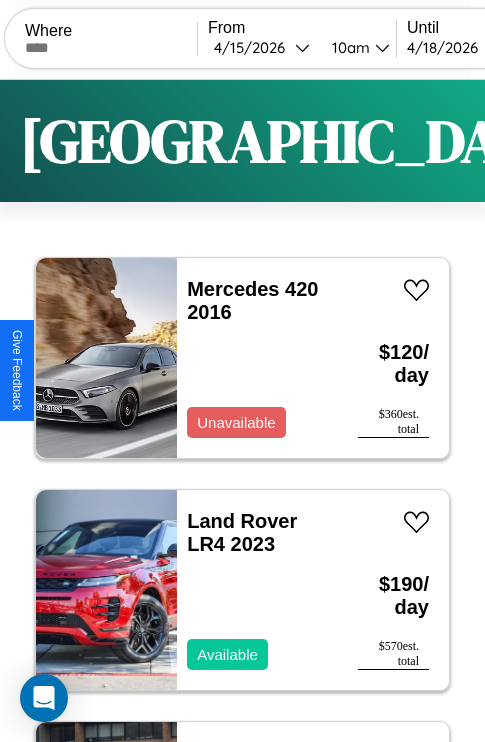 scroll, scrollTop: 95, scrollLeft: 0, axis: vertical 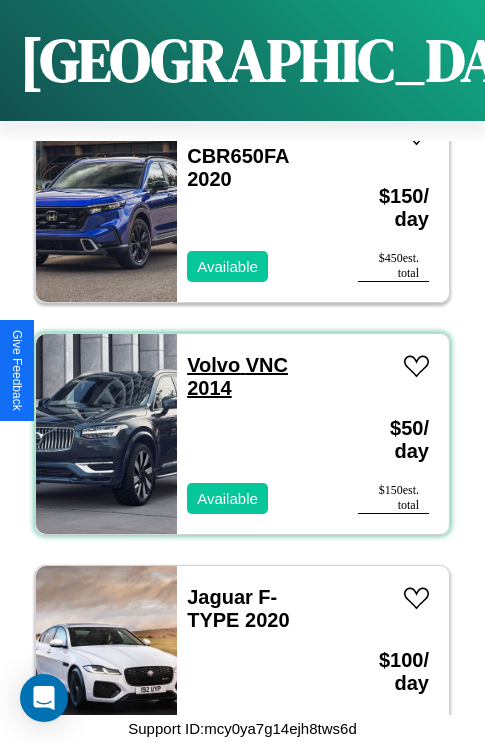 click on "Volvo   VNC   2014" at bounding box center [237, 376] 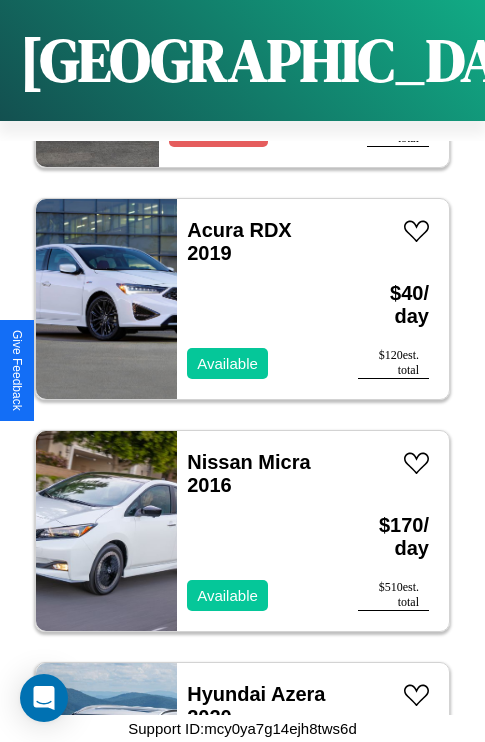 scroll, scrollTop: 32091, scrollLeft: 0, axis: vertical 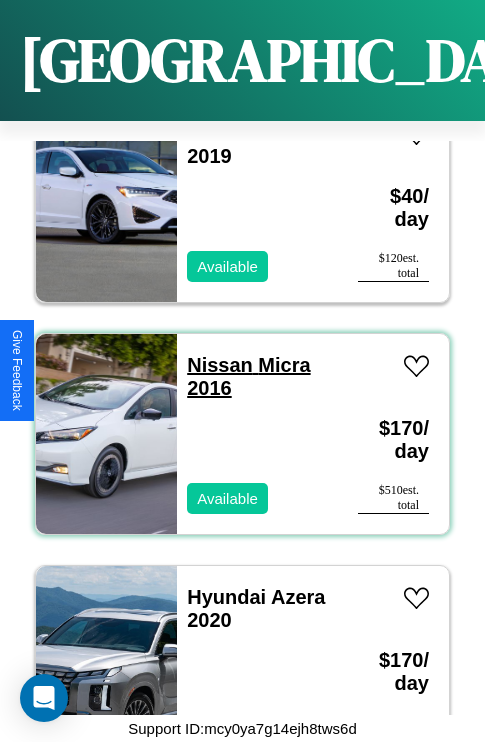 click on "Nissan   Micra   2016" at bounding box center (248, 376) 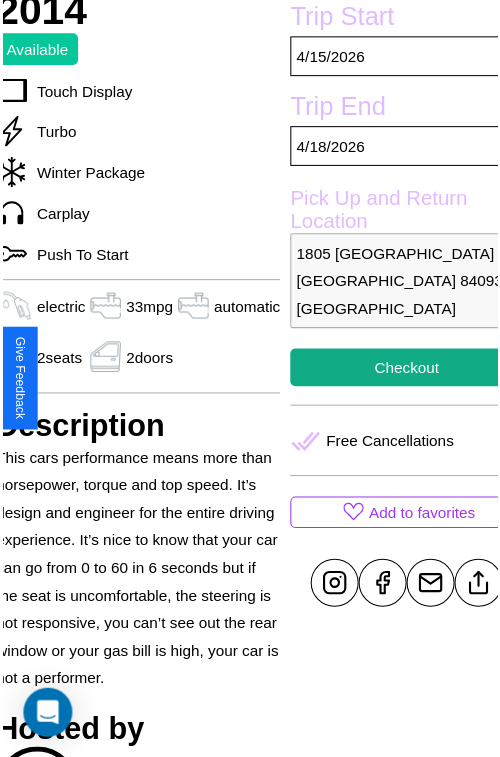 scroll, scrollTop: 580, scrollLeft: 96, axis: both 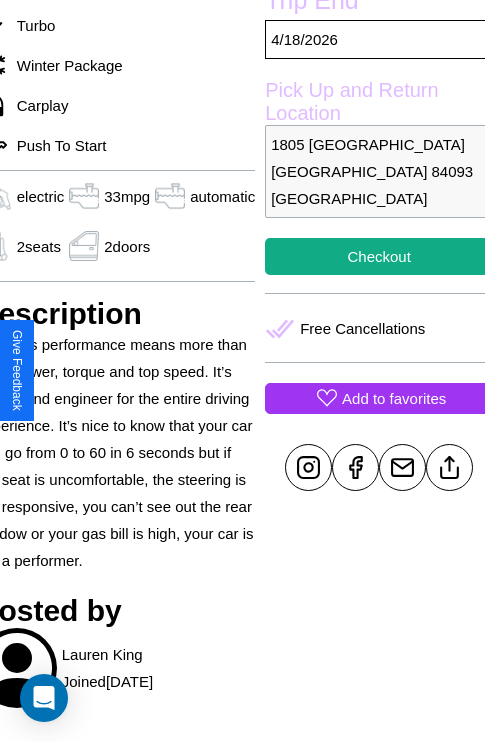 click on "Add to favorites" at bounding box center [394, 398] 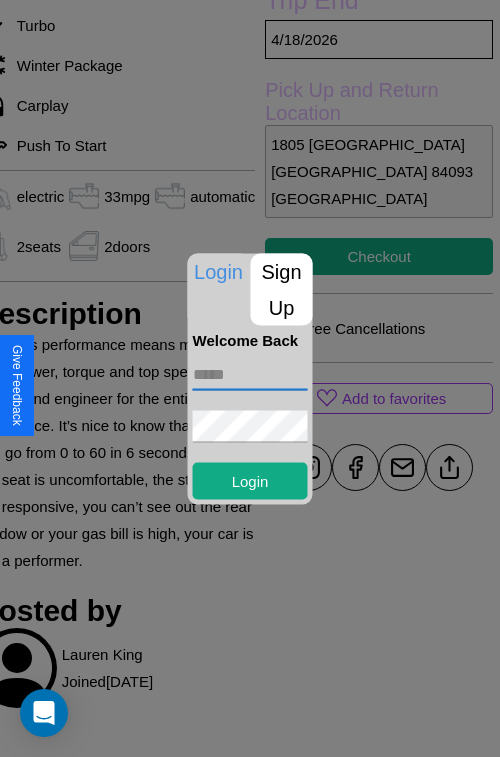 click at bounding box center (250, 374) 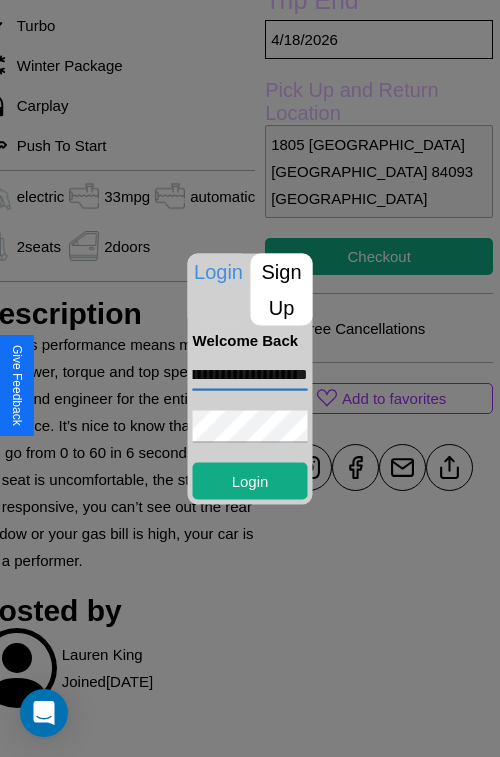 scroll, scrollTop: 0, scrollLeft: 93, axis: horizontal 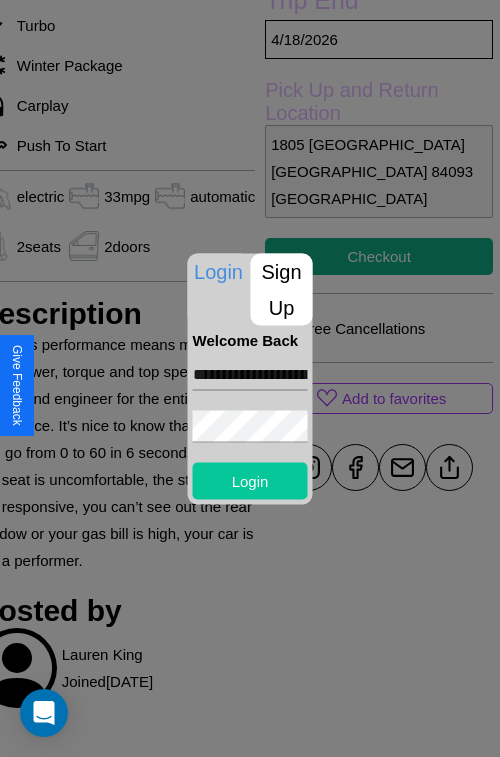 click on "Login" at bounding box center (250, 480) 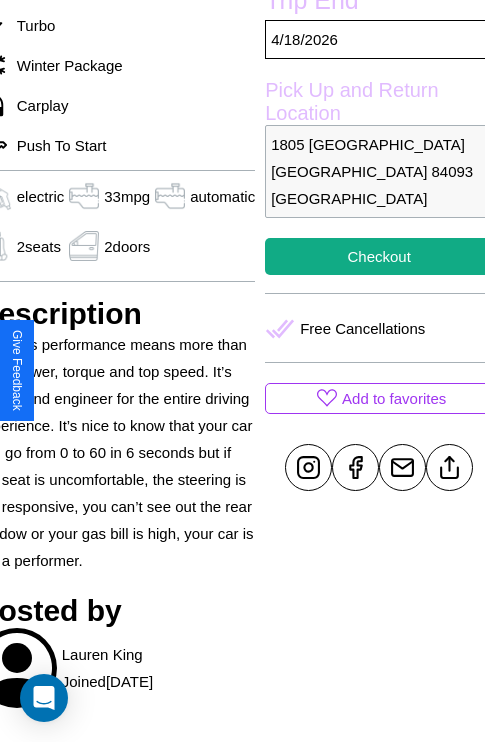 scroll, scrollTop: 438, scrollLeft: 96, axis: both 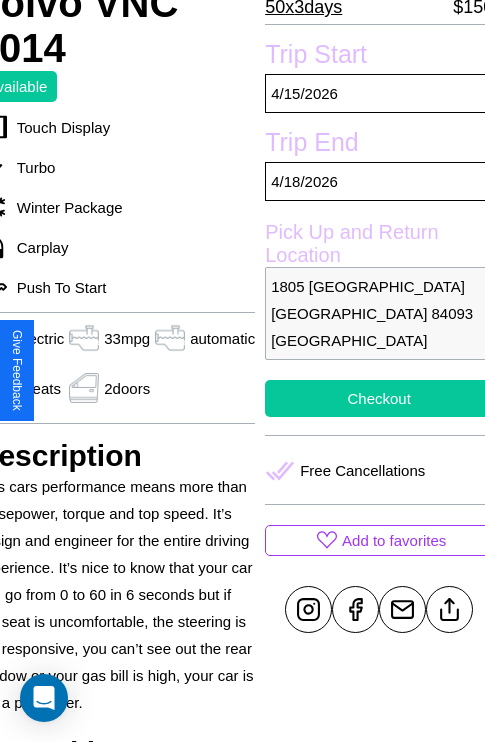 click on "Checkout" at bounding box center (379, 398) 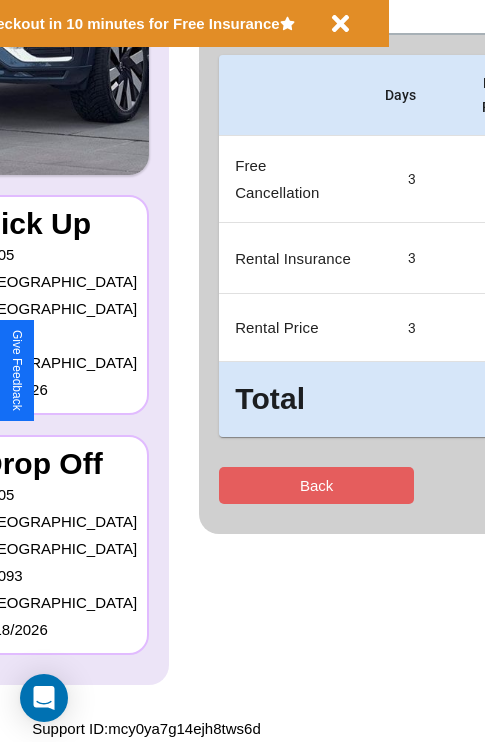 scroll, scrollTop: 0, scrollLeft: 0, axis: both 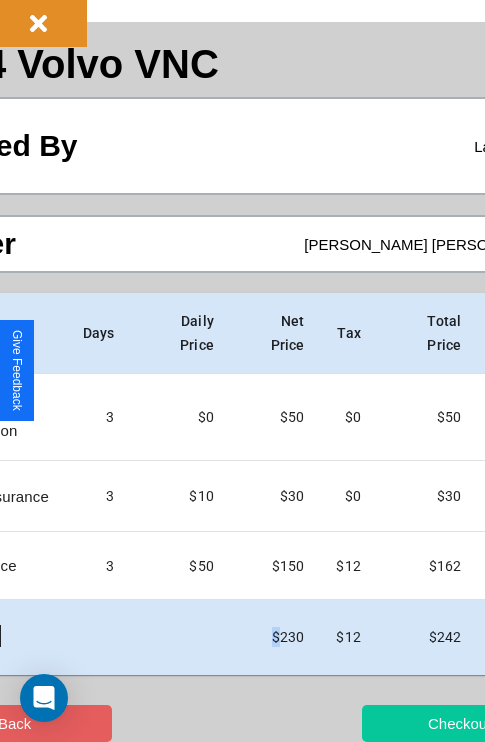 click on "Checkout" at bounding box center (459, 723) 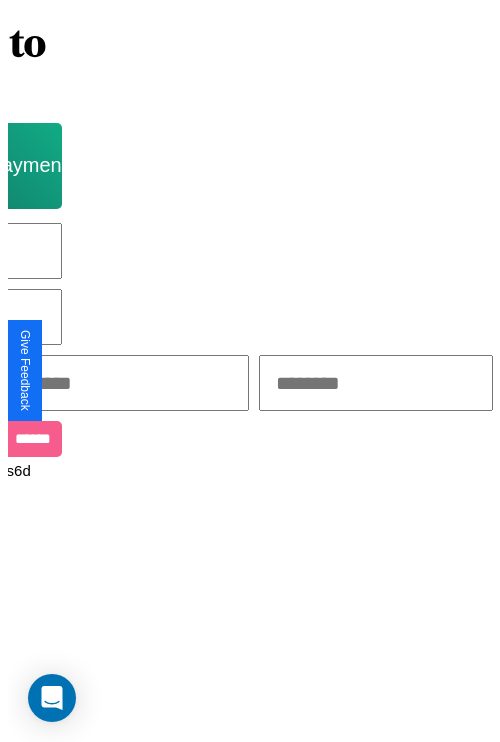 scroll, scrollTop: 0, scrollLeft: 0, axis: both 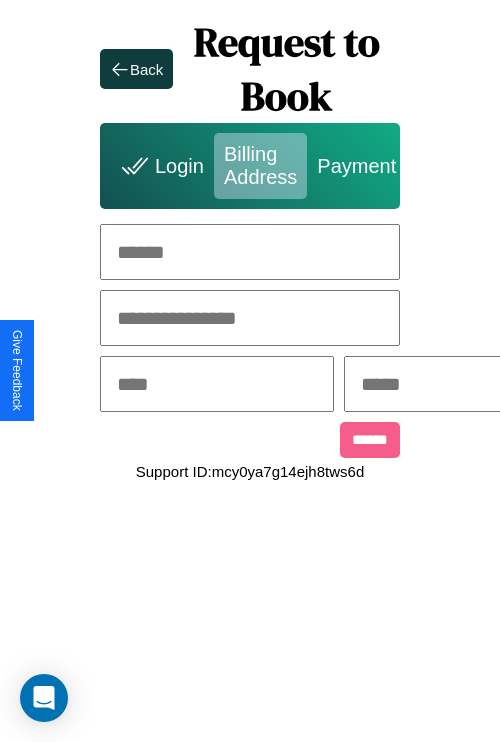 click at bounding box center [250, 252] 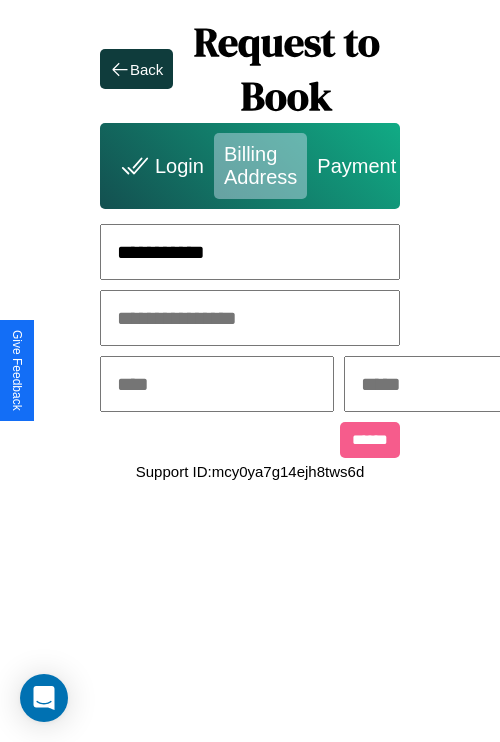 type on "**********" 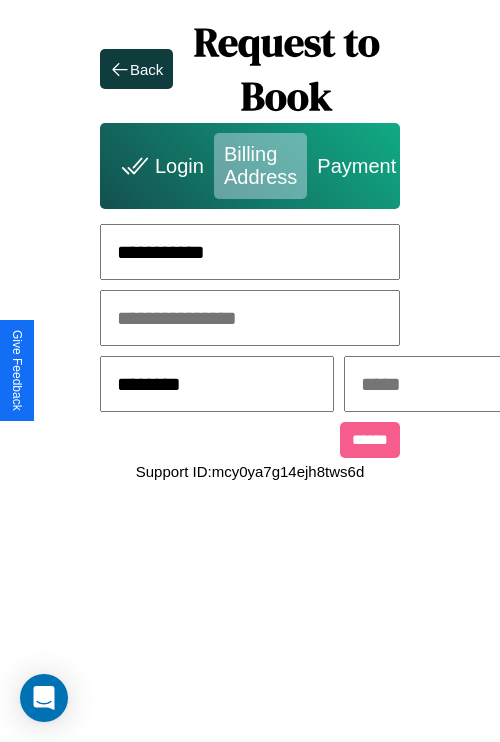 type on "********" 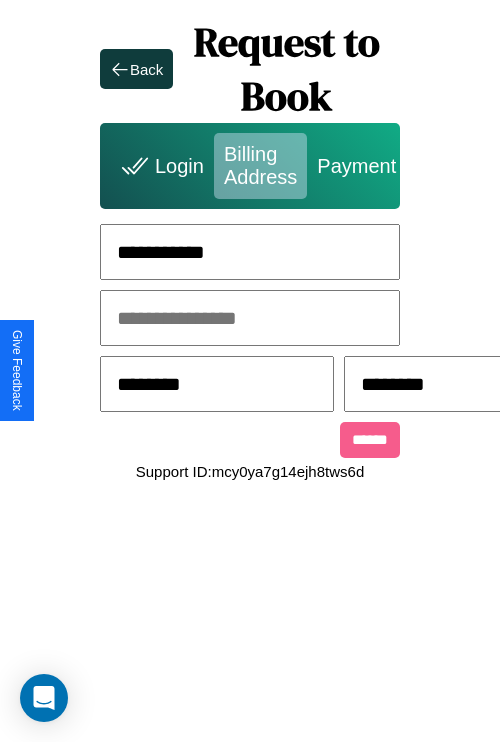 scroll, scrollTop: 0, scrollLeft: 517, axis: horizontal 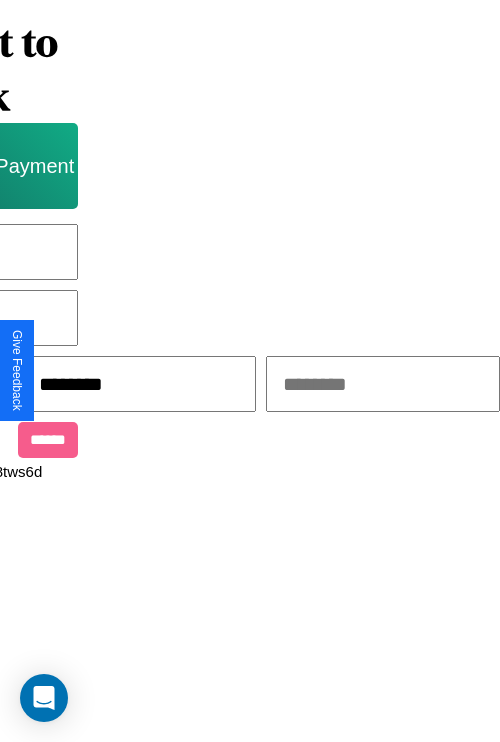 type on "********" 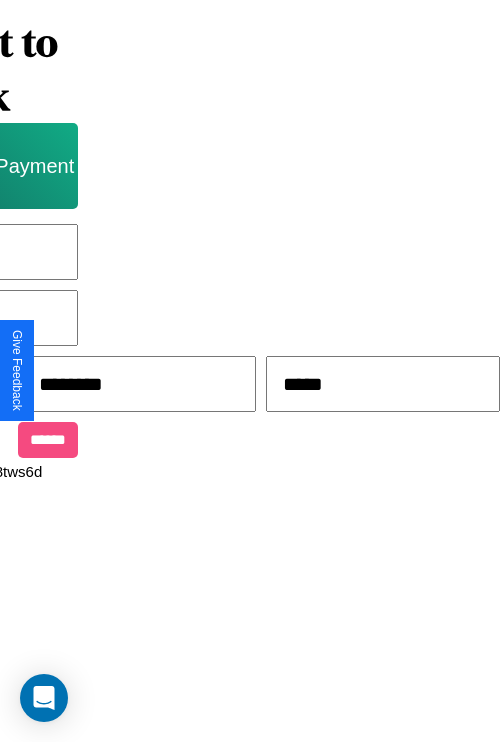 type on "*****" 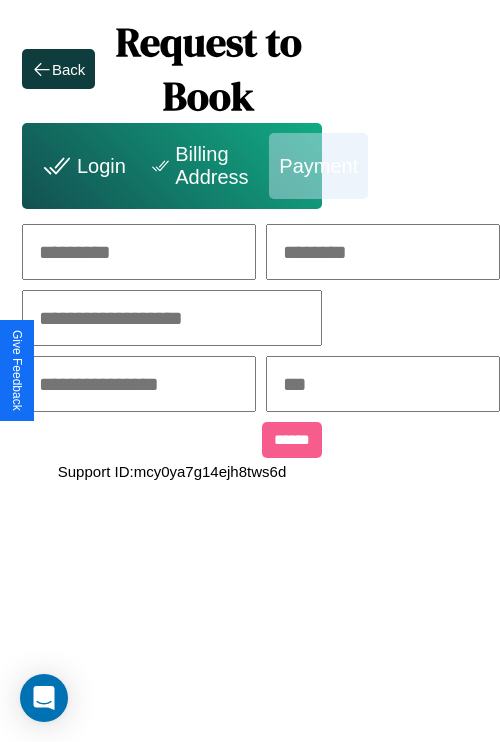 click at bounding box center [139, 252] 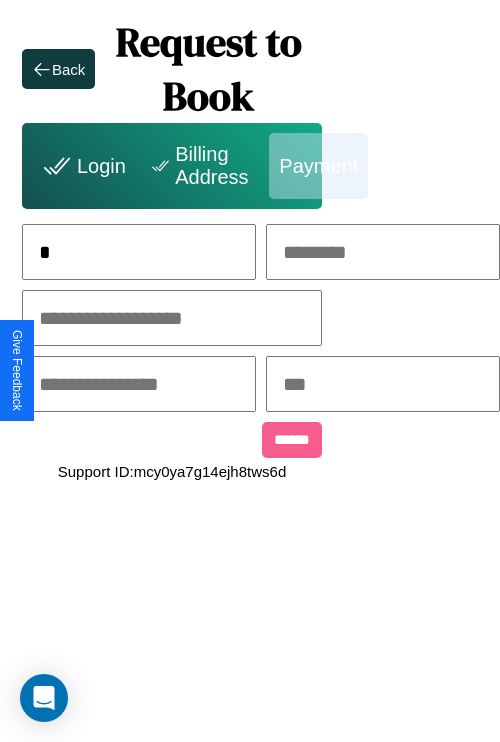 scroll, scrollTop: 0, scrollLeft: 130, axis: horizontal 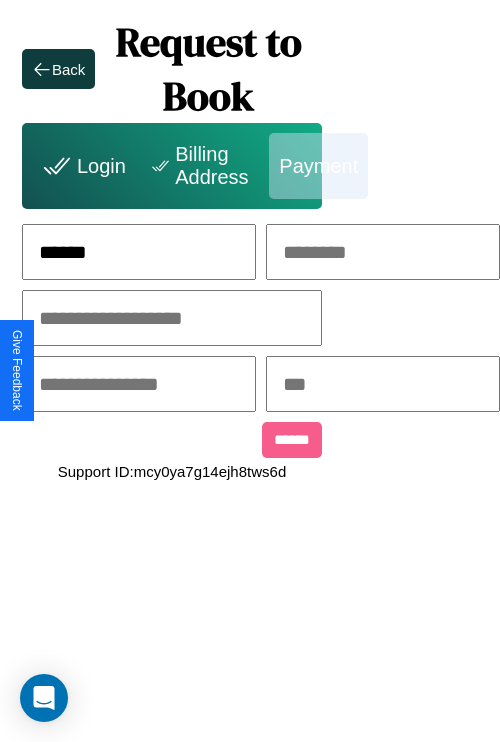 type on "******" 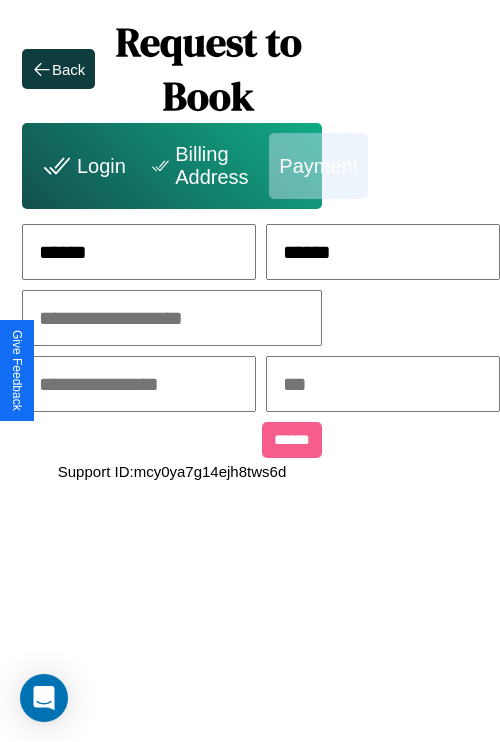 type on "******" 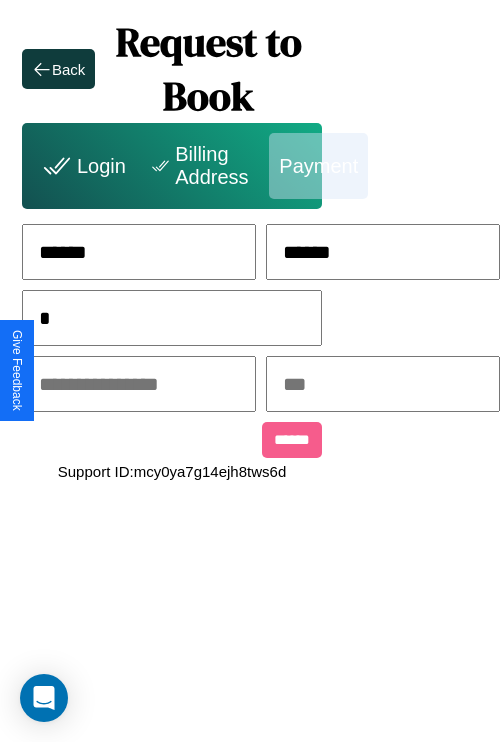scroll, scrollTop: 0, scrollLeft: 128, axis: horizontal 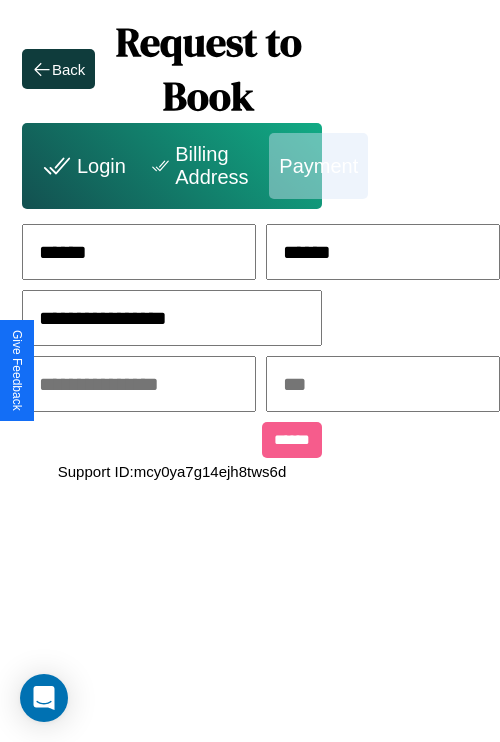 type on "**********" 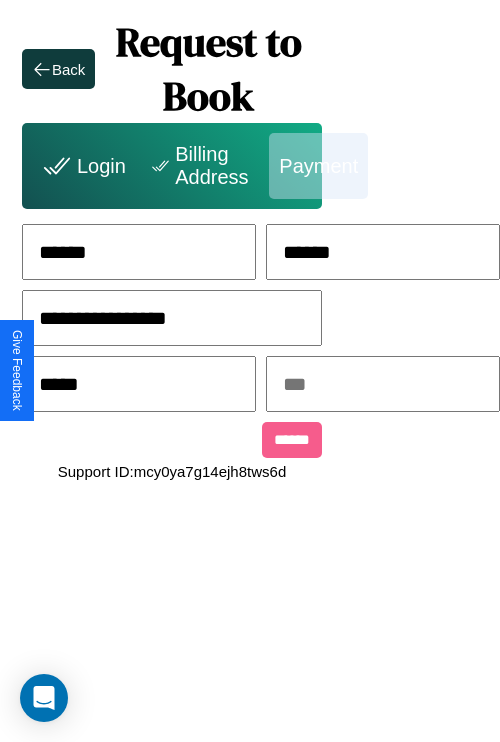 type on "*****" 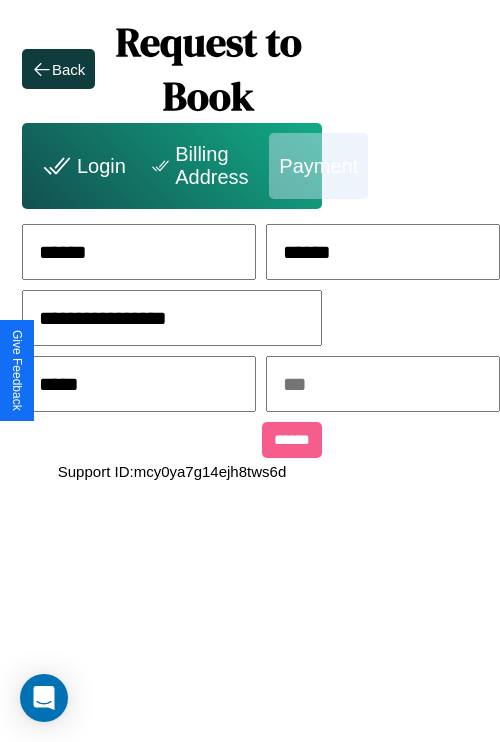 click at bounding box center (383, 384) 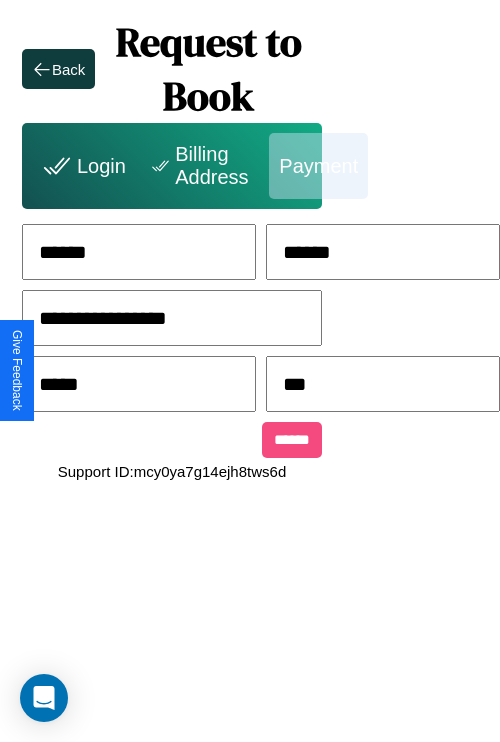 type on "***" 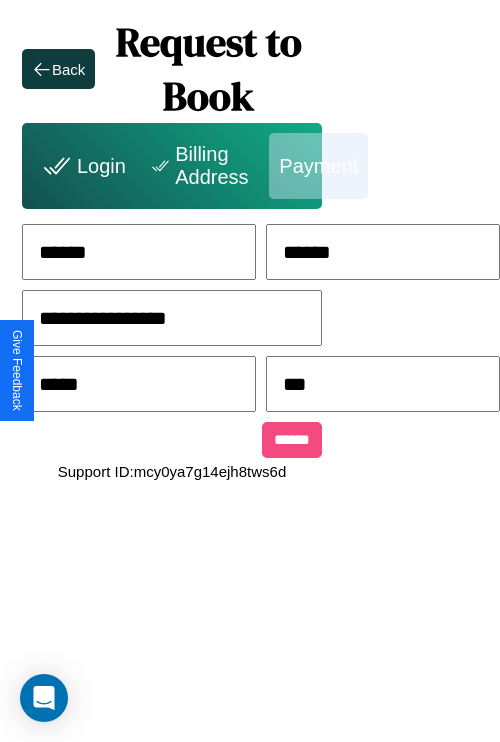 click on "******" at bounding box center (292, 440) 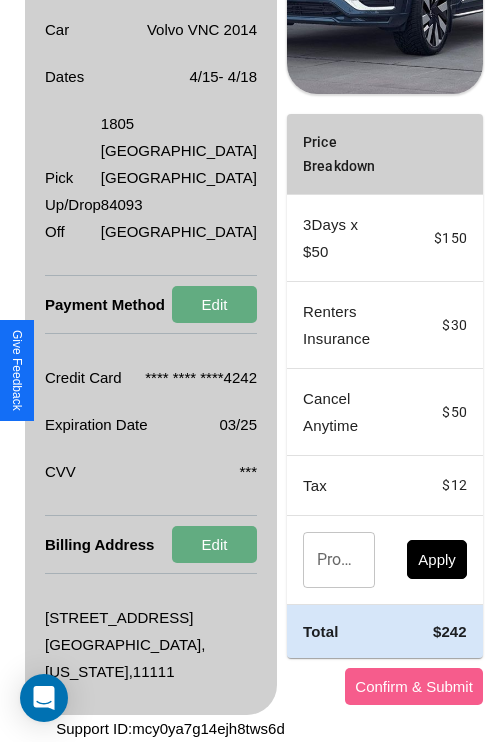 scroll, scrollTop: 482, scrollLeft: 72, axis: both 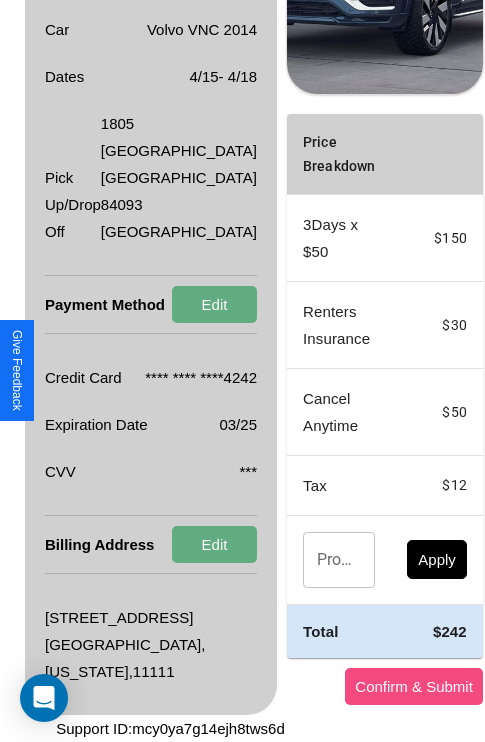 click on "Confirm & Submit" at bounding box center (414, 686) 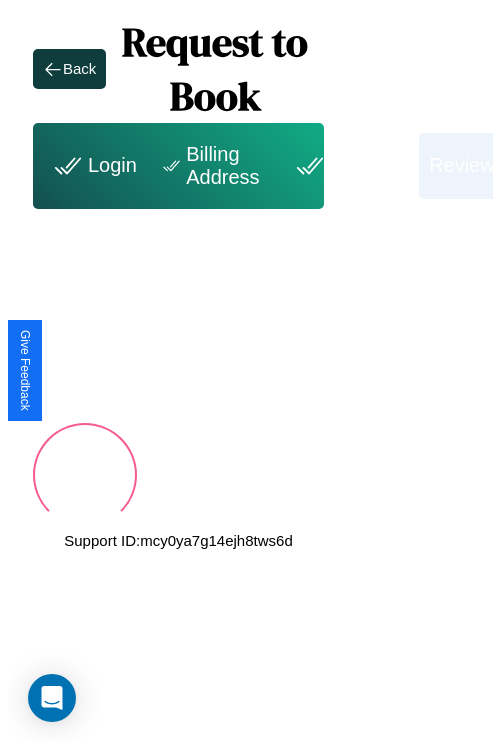 scroll, scrollTop: 0, scrollLeft: 72, axis: horizontal 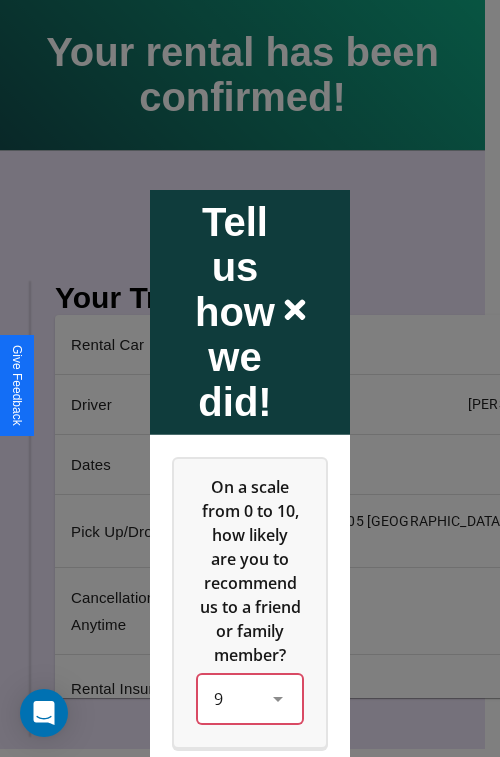 click on "9" at bounding box center (250, 698) 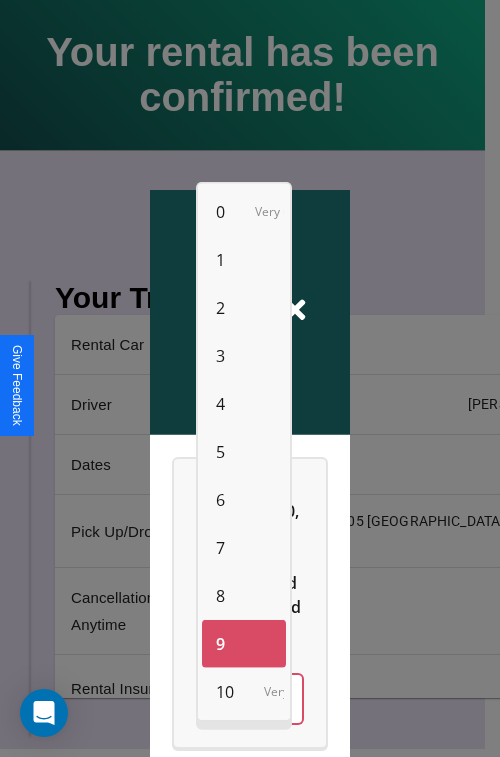 click on "1" at bounding box center [220, 260] 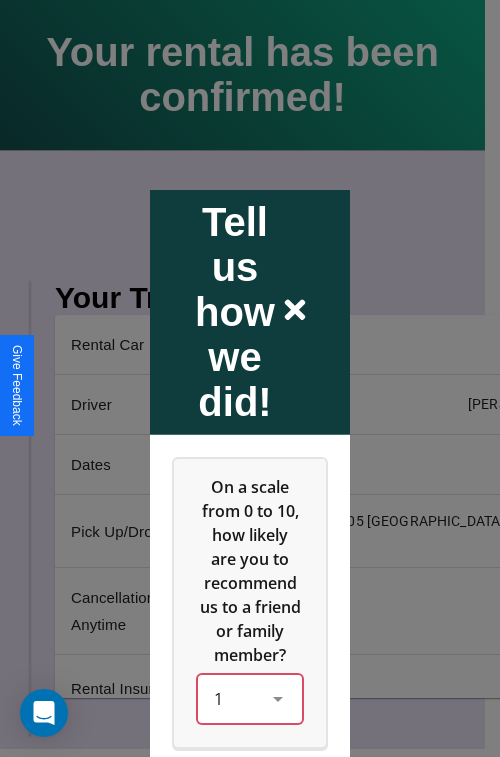 scroll, scrollTop: 334, scrollLeft: 0, axis: vertical 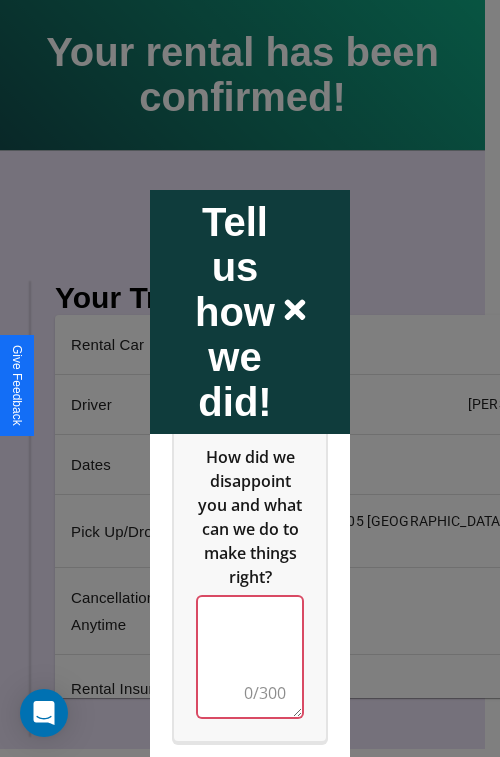 click at bounding box center (250, 656) 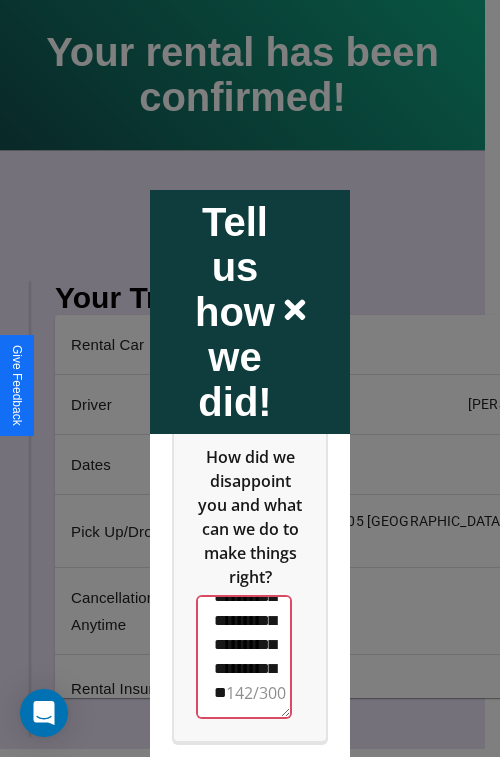 scroll, scrollTop: 660, scrollLeft: 0, axis: vertical 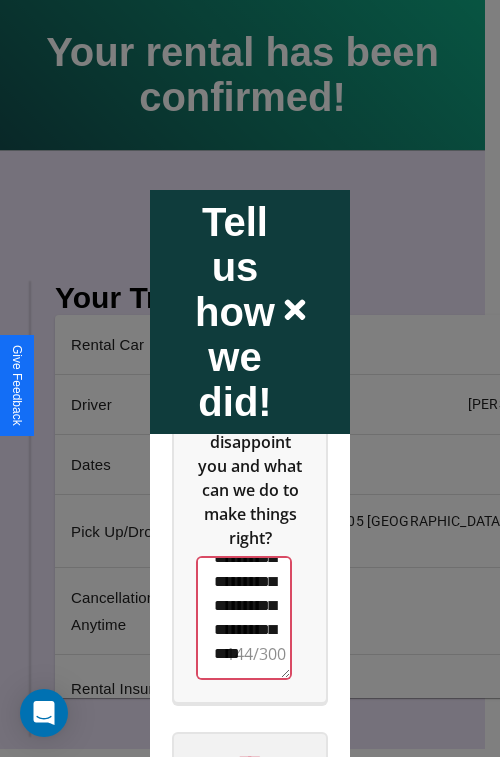 type on "**********" 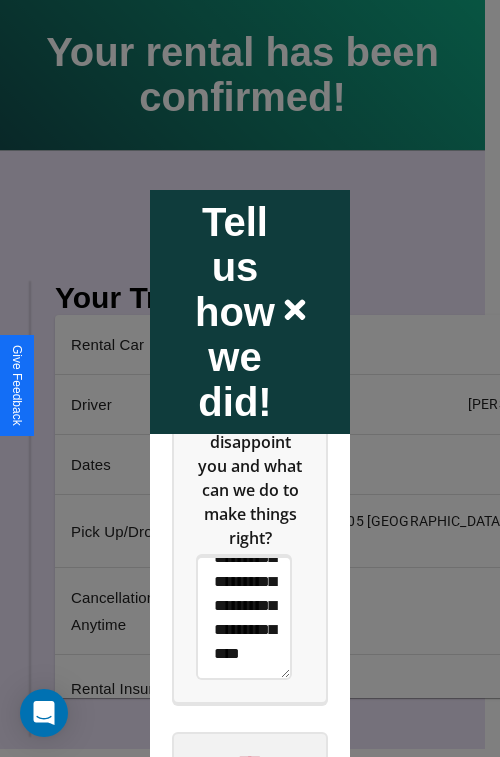 click on "****" at bounding box center [250, 761] 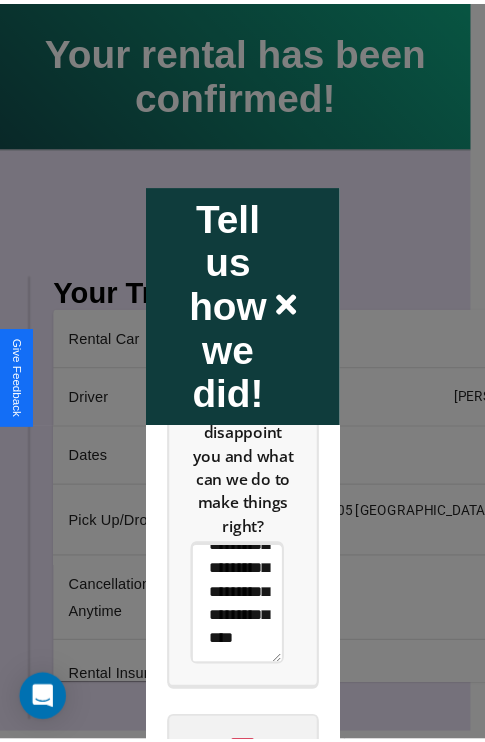 scroll, scrollTop: 0, scrollLeft: 0, axis: both 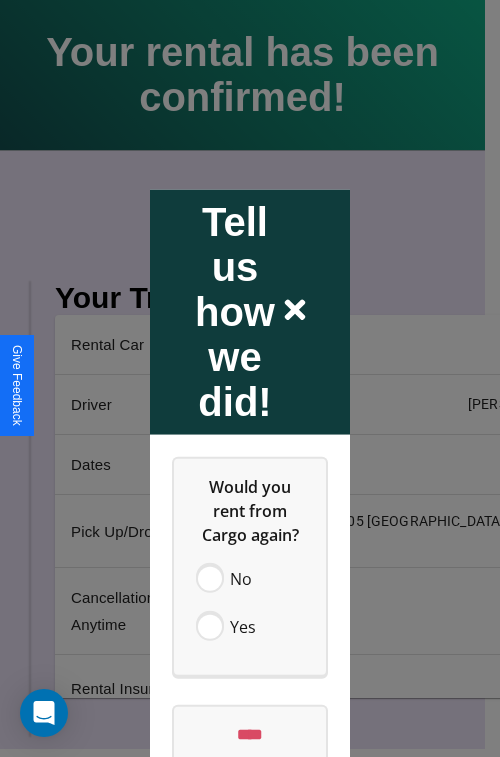 click at bounding box center (250, 378) 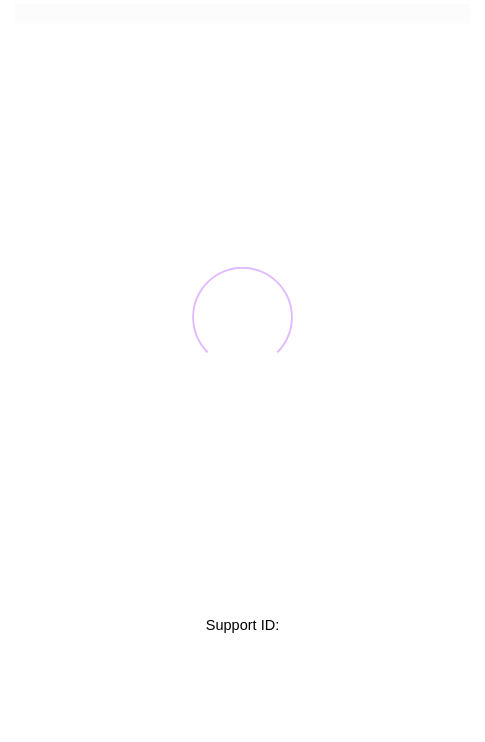 scroll, scrollTop: 0, scrollLeft: 0, axis: both 